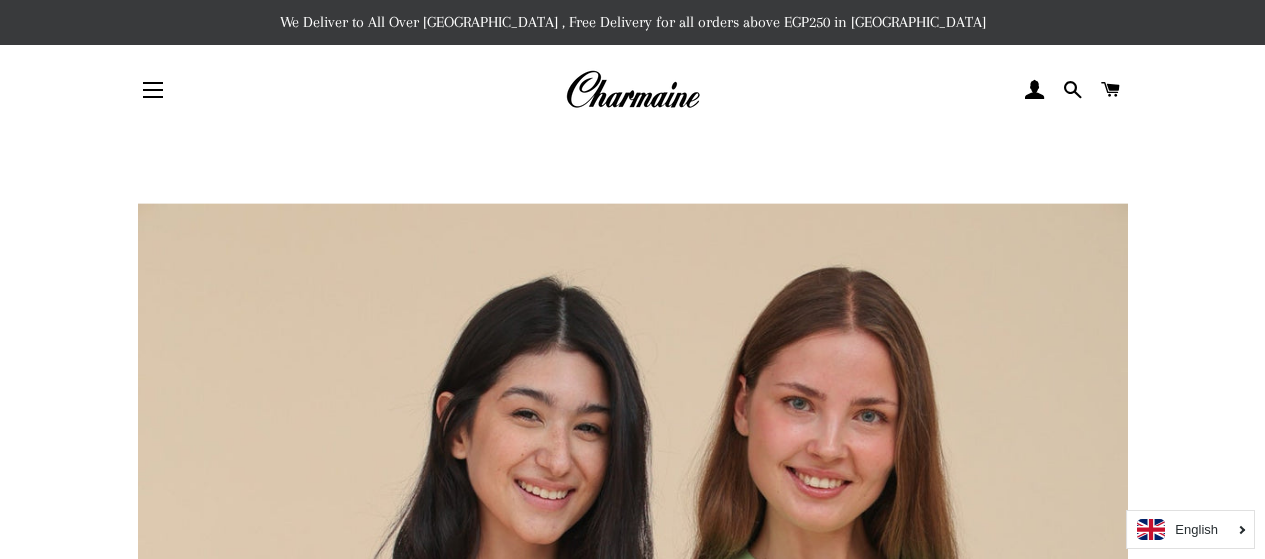 scroll, scrollTop: 266, scrollLeft: 0, axis: vertical 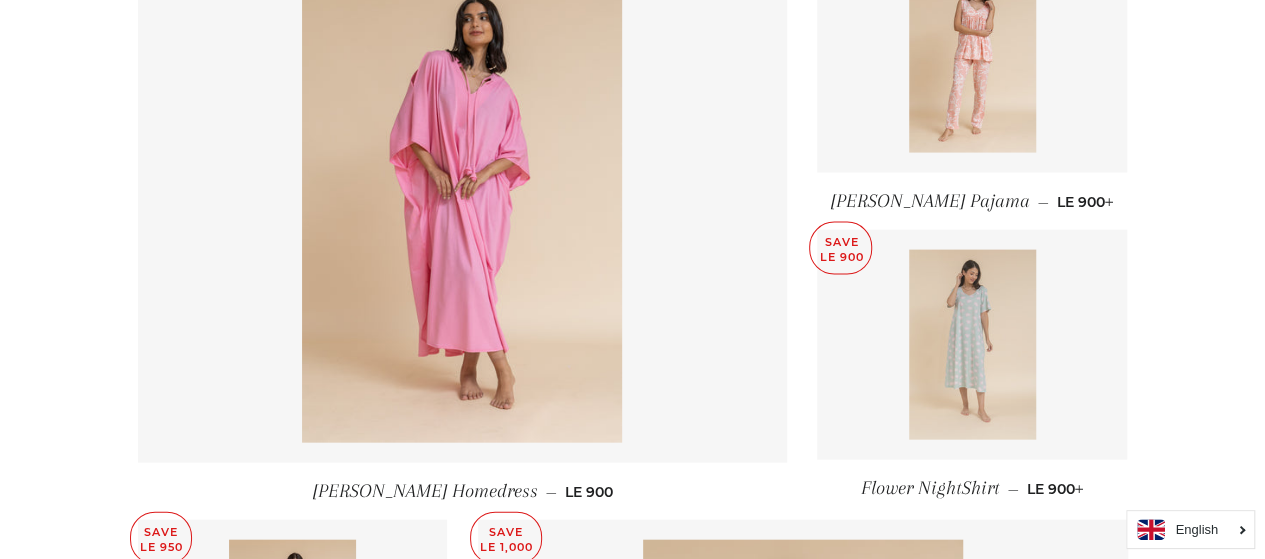 click at bounding box center (972, 345) 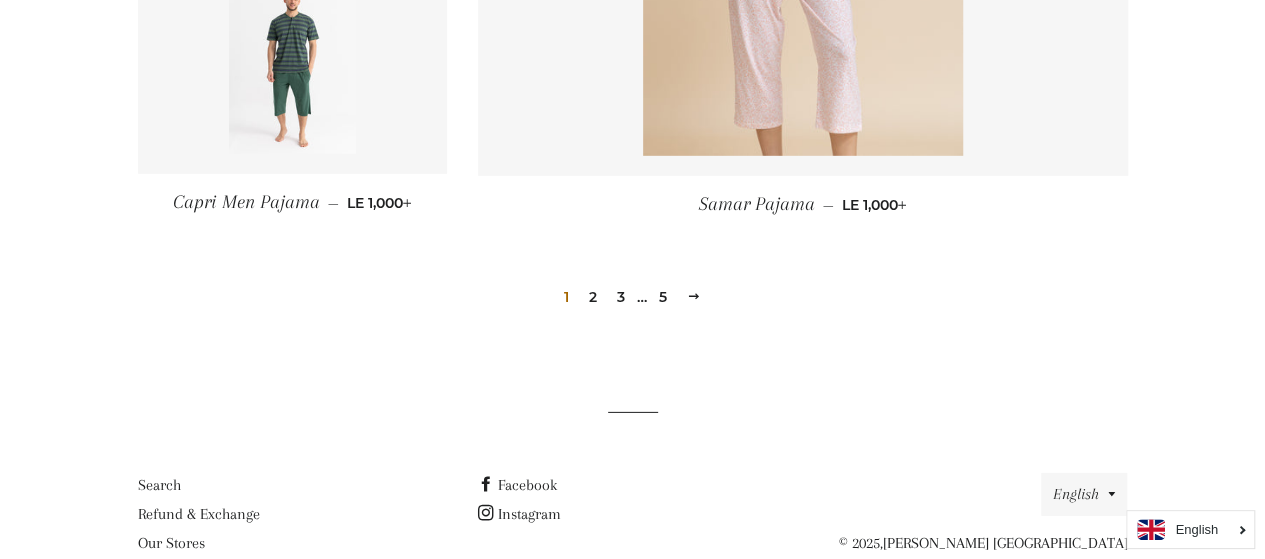scroll, scrollTop: 2932, scrollLeft: 0, axis: vertical 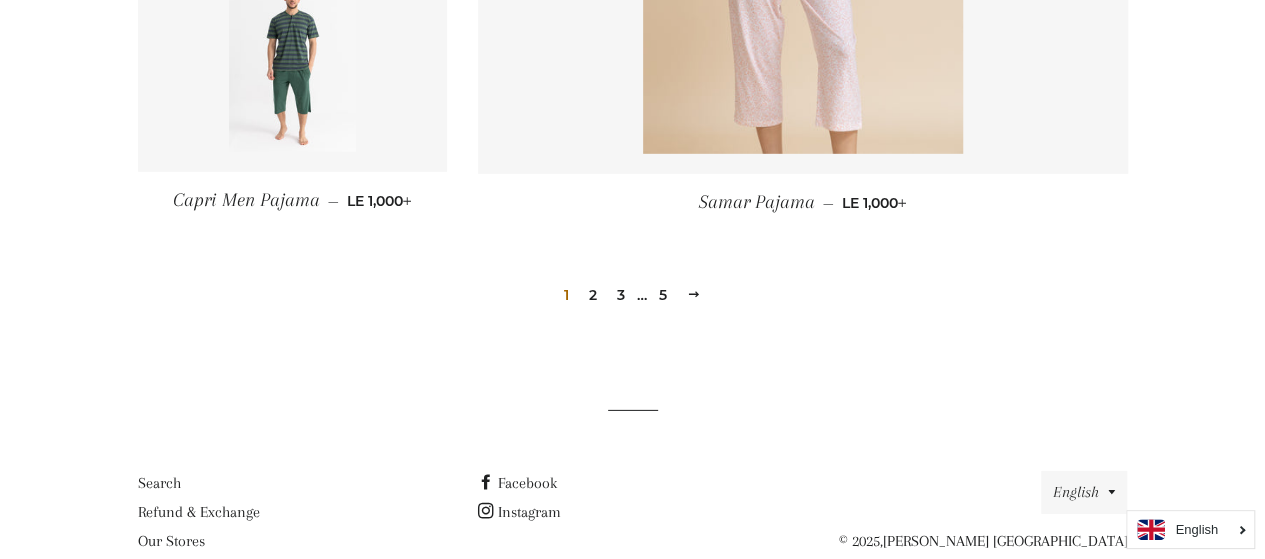 click at bounding box center [694, 294] 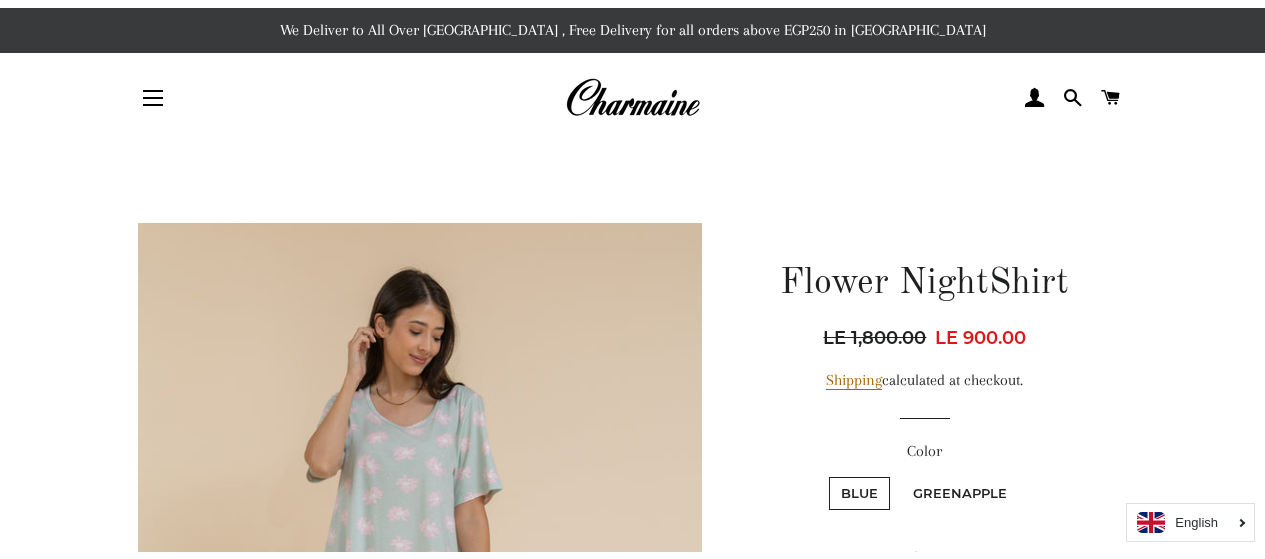 scroll, scrollTop: 0, scrollLeft: 0, axis: both 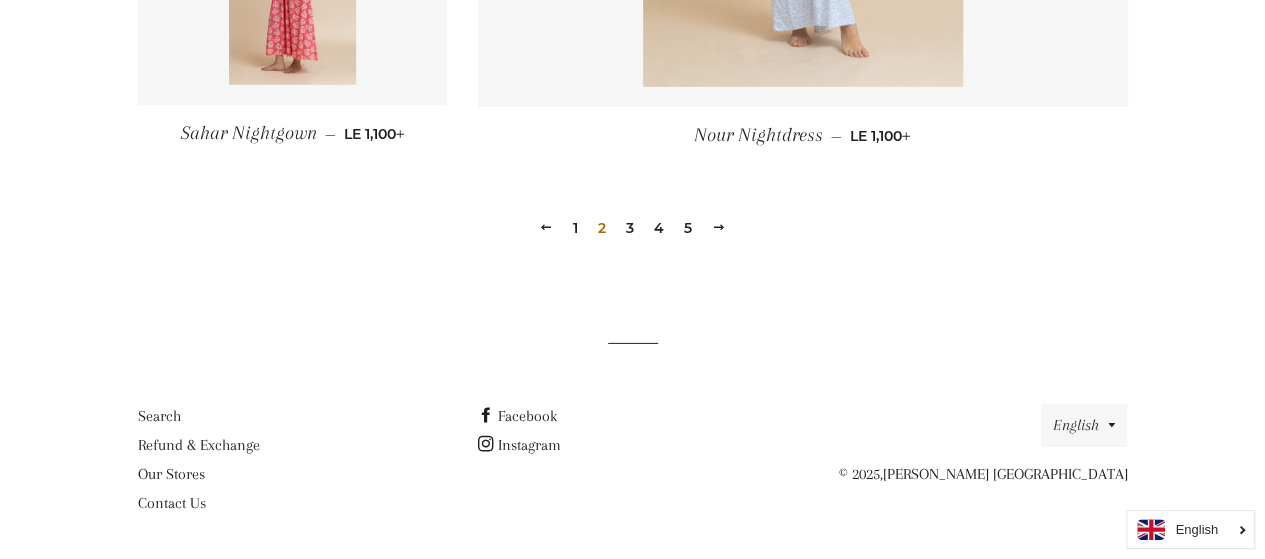 click at bounding box center (719, 227) 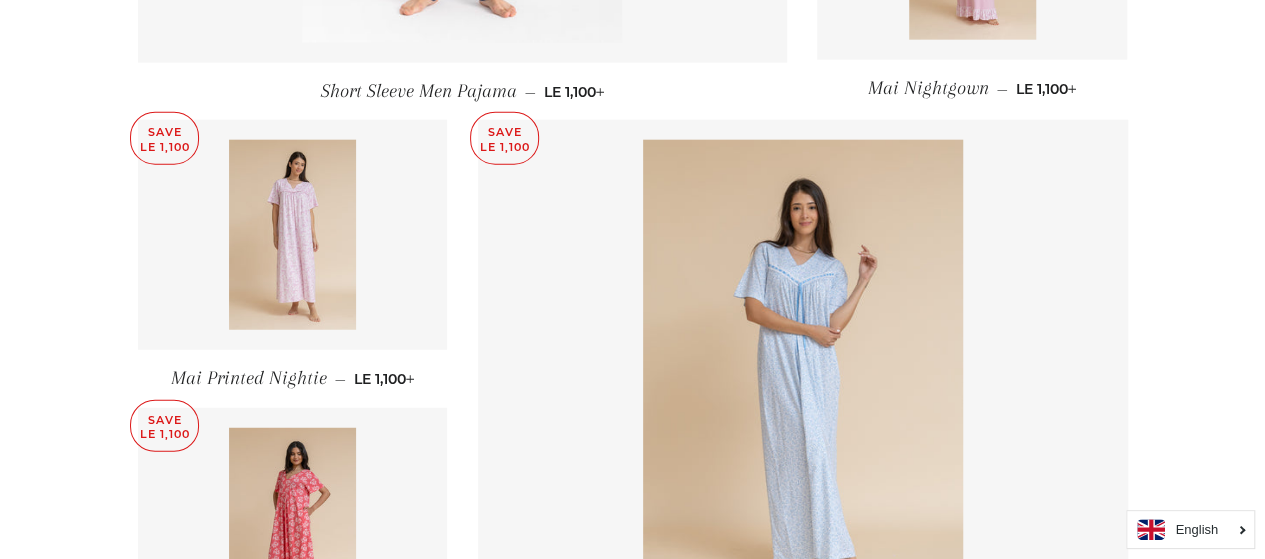 scroll, scrollTop: 2466, scrollLeft: 0, axis: vertical 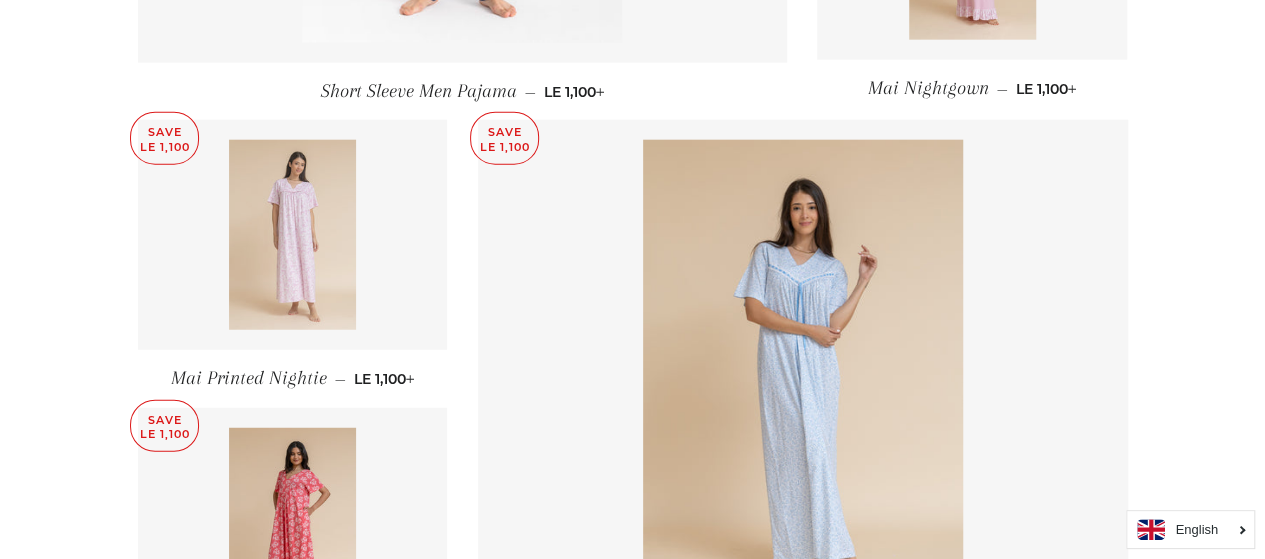 click at bounding box center [292, 235] 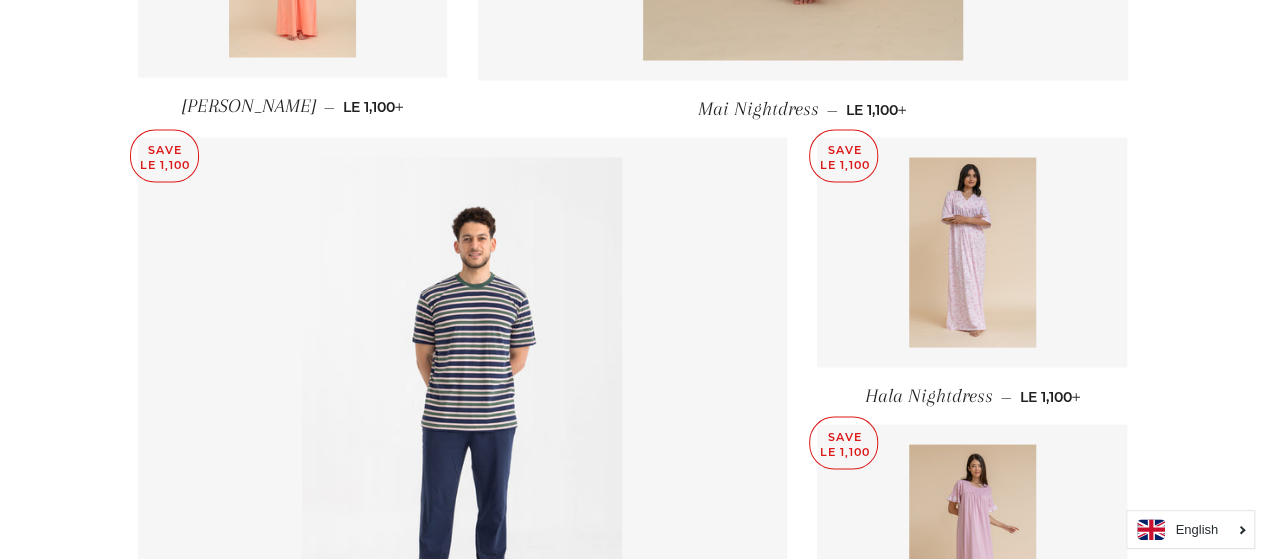scroll, scrollTop: 1866, scrollLeft: 0, axis: vertical 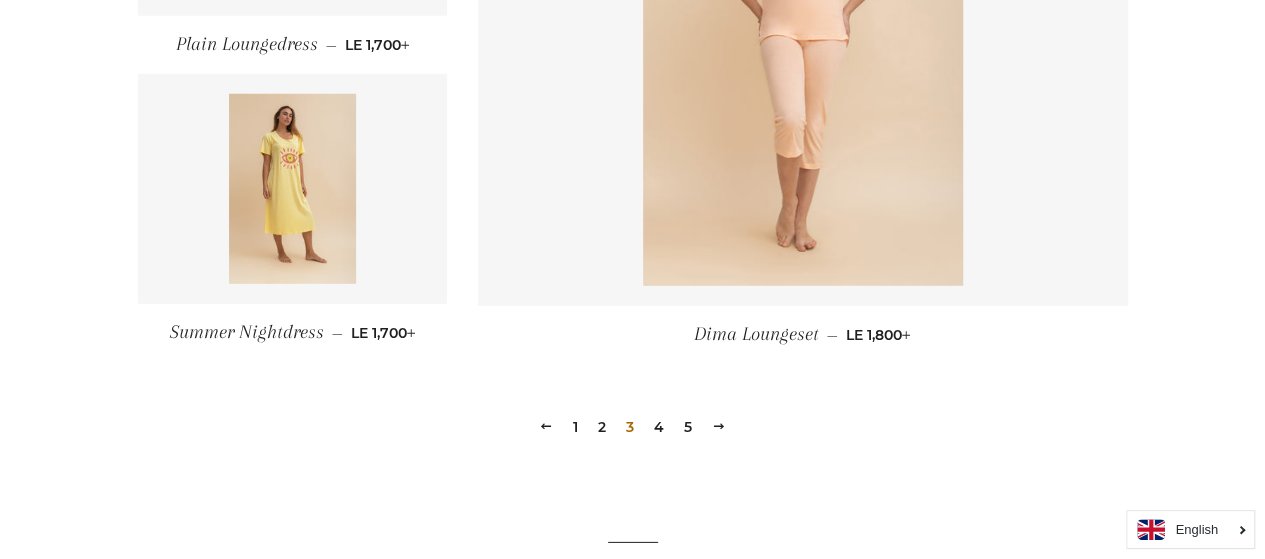 click at bounding box center [719, 426] 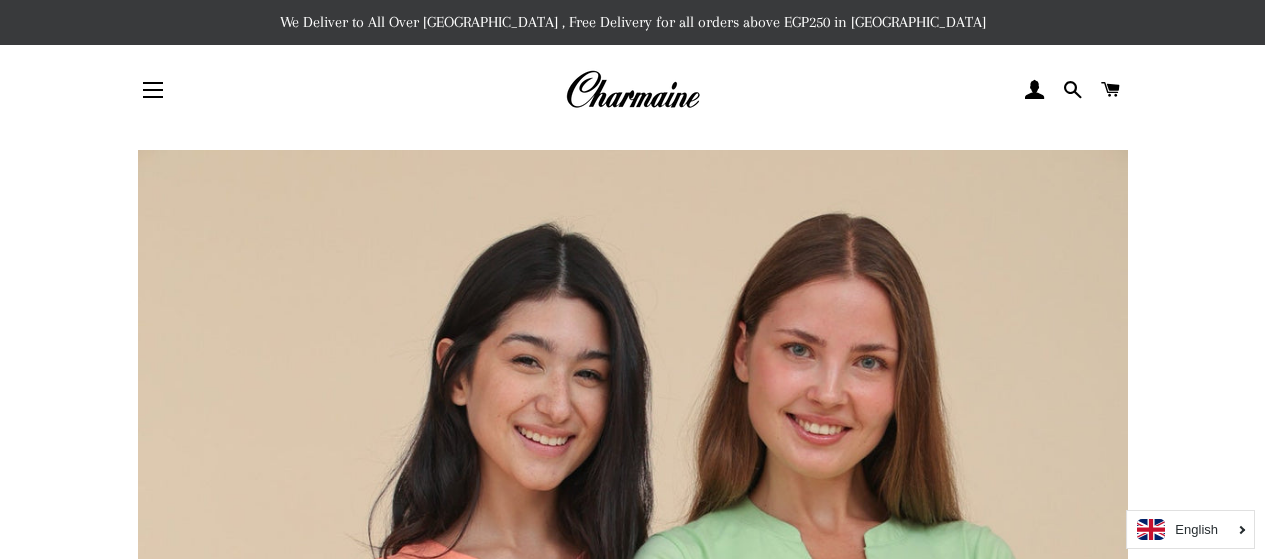 scroll, scrollTop: 0, scrollLeft: 0, axis: both 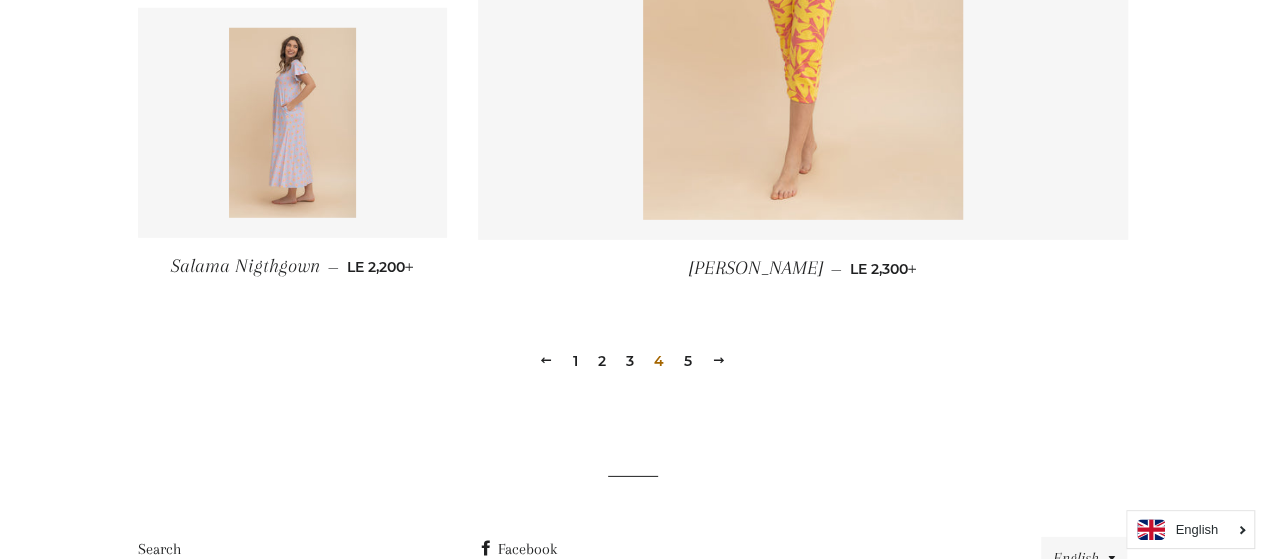 click on "5" at bounding box center [688, 361] 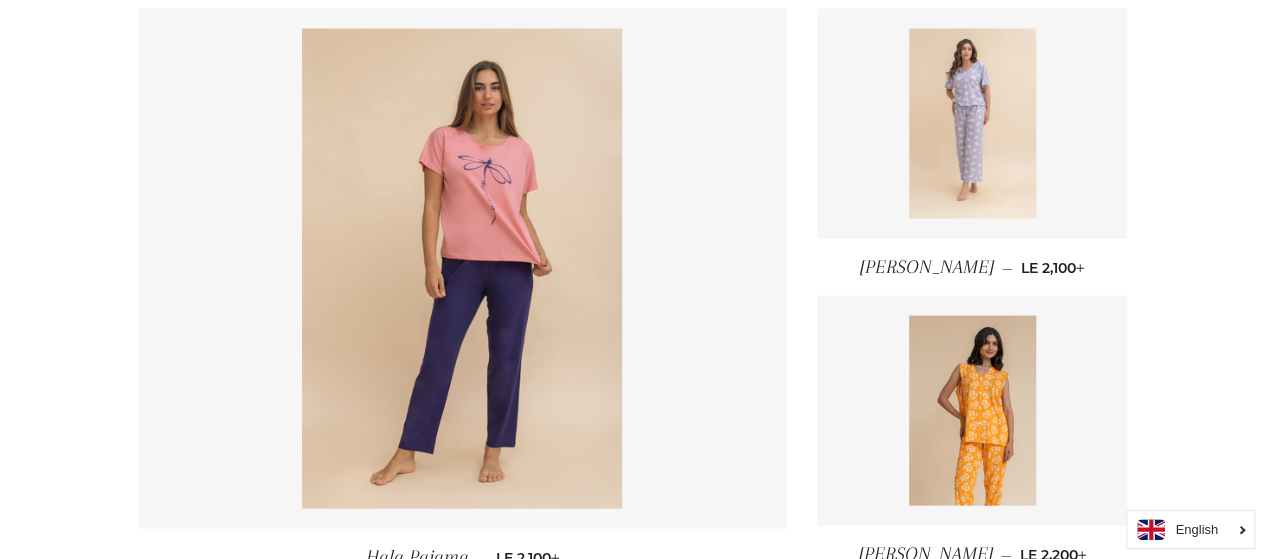 scroll, scrollTop: 2066, scrollLeft: 0, axis: vertical 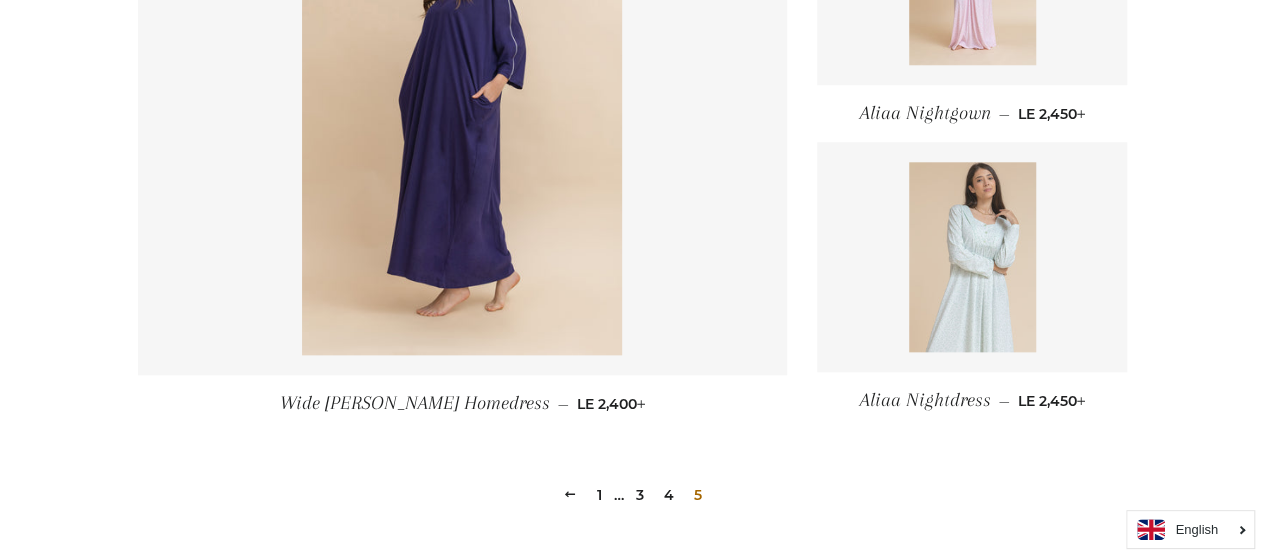 click at bounding box center [972, 257] 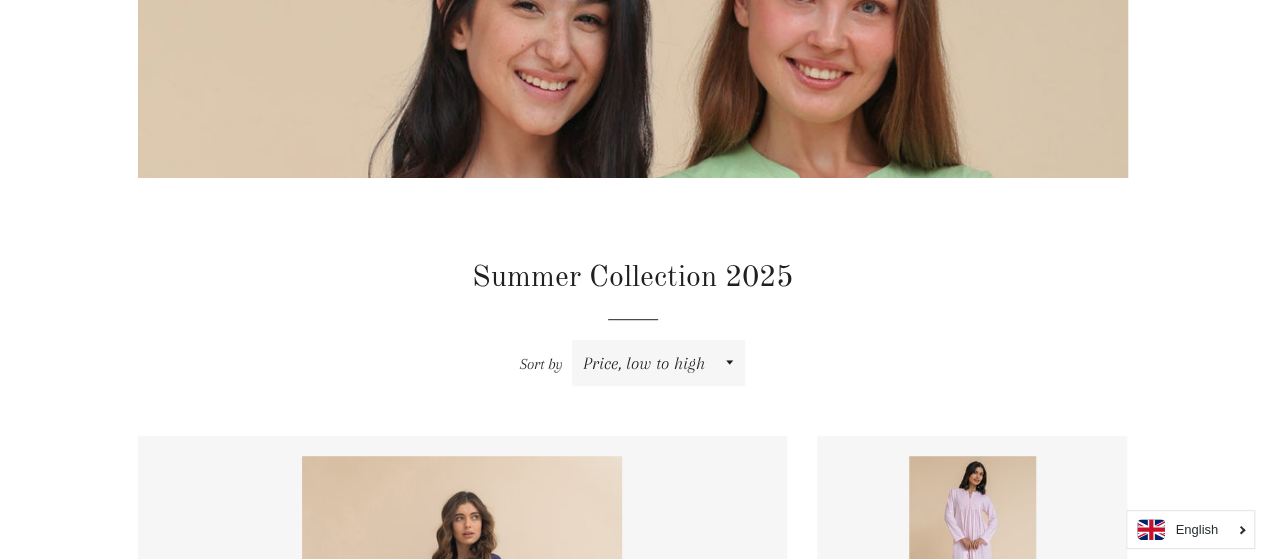 scroll, scrollTop: 200, scrollLeft: 0, axis: vertical 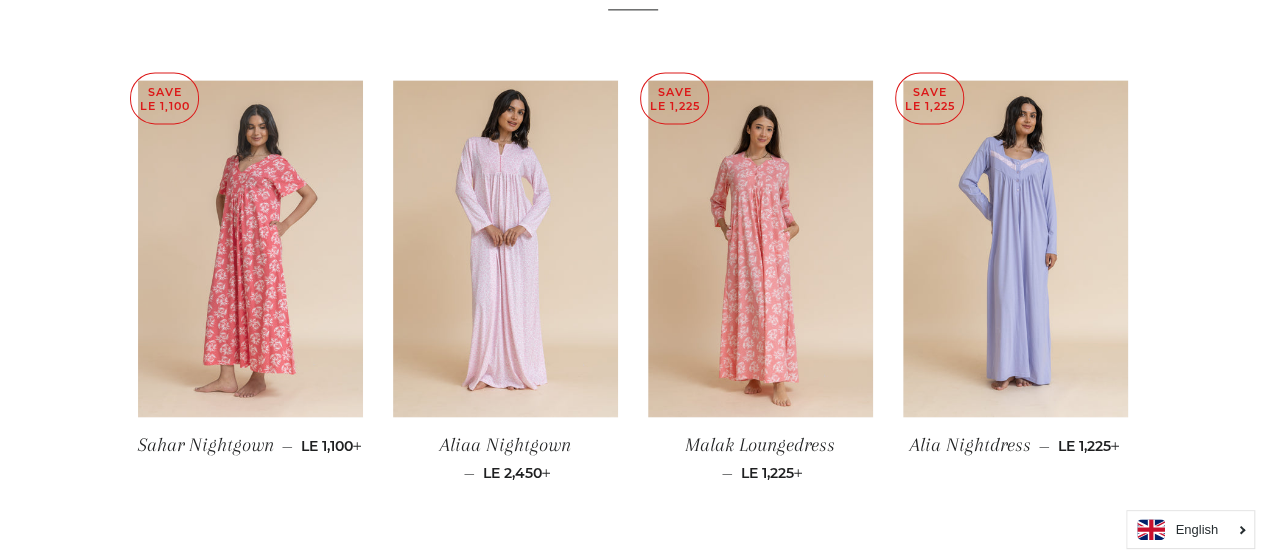 click at bounding box center [250, 249] 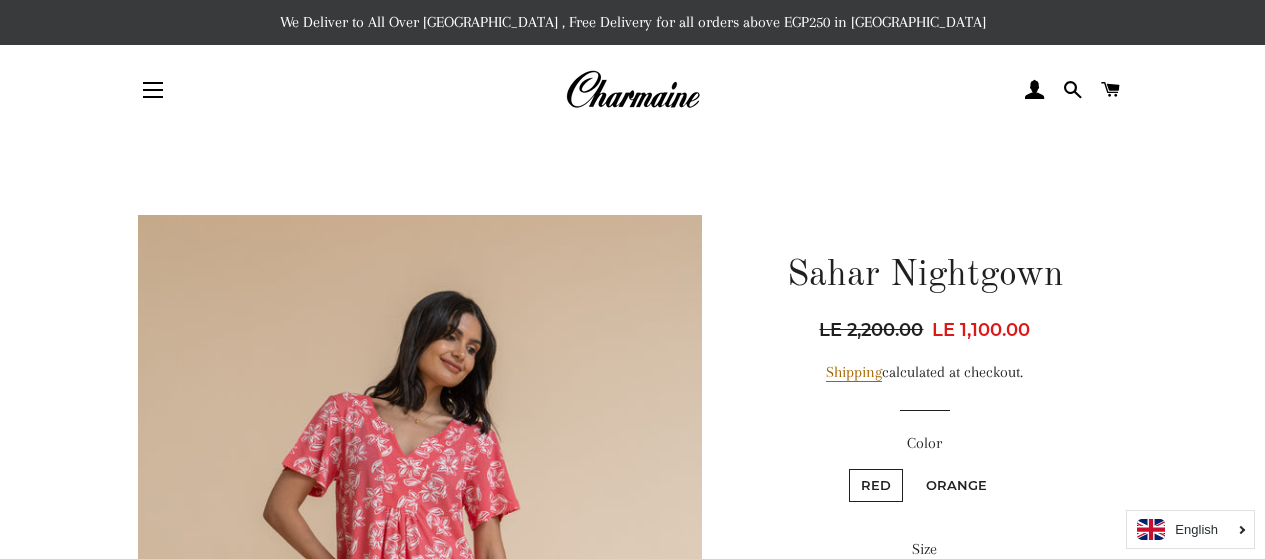scroll, scrollTop: 0, scrollLeft: 0, axis: both 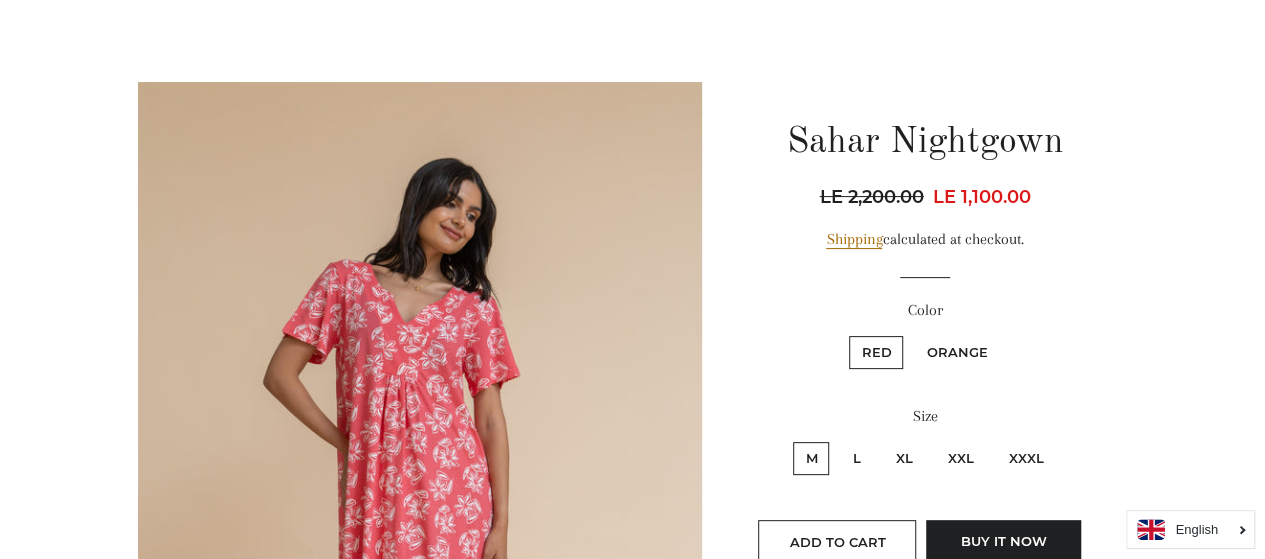 click on "Orange" at bounding box center [956, 352] 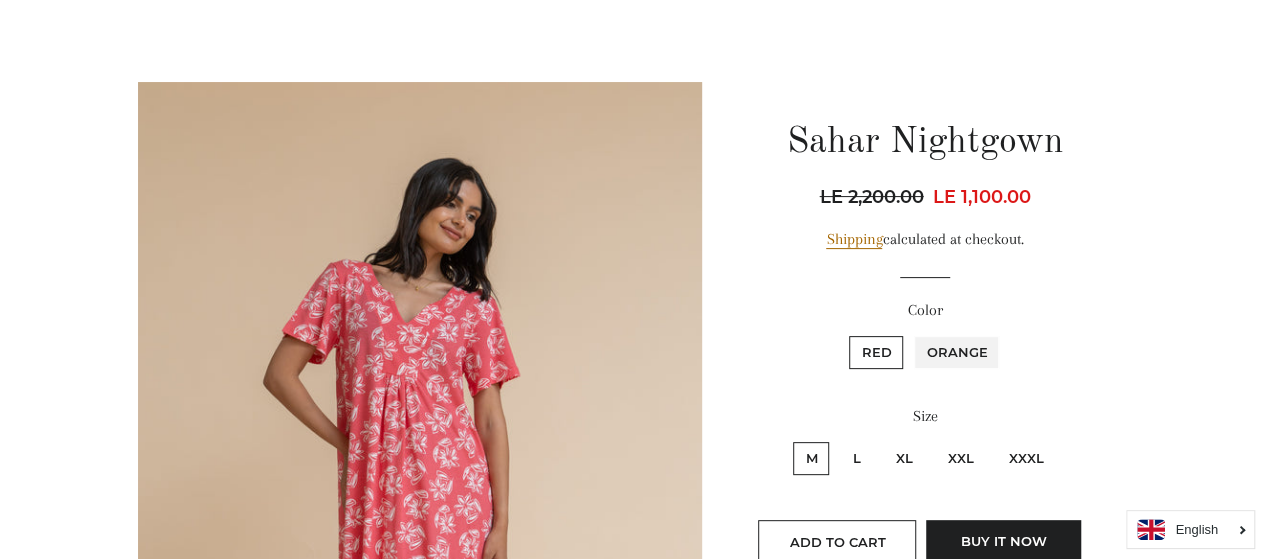 click on "Orange" at bounding box center [911, 333] 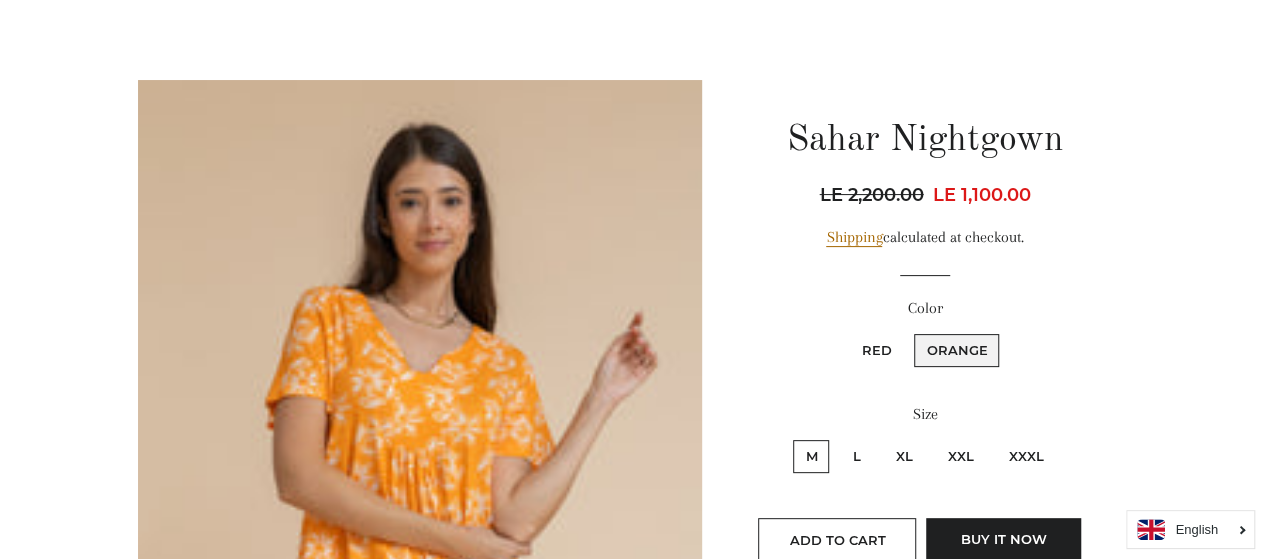 scroll, scrollTop: 133, scrollLeft: 0, axis: vertical 